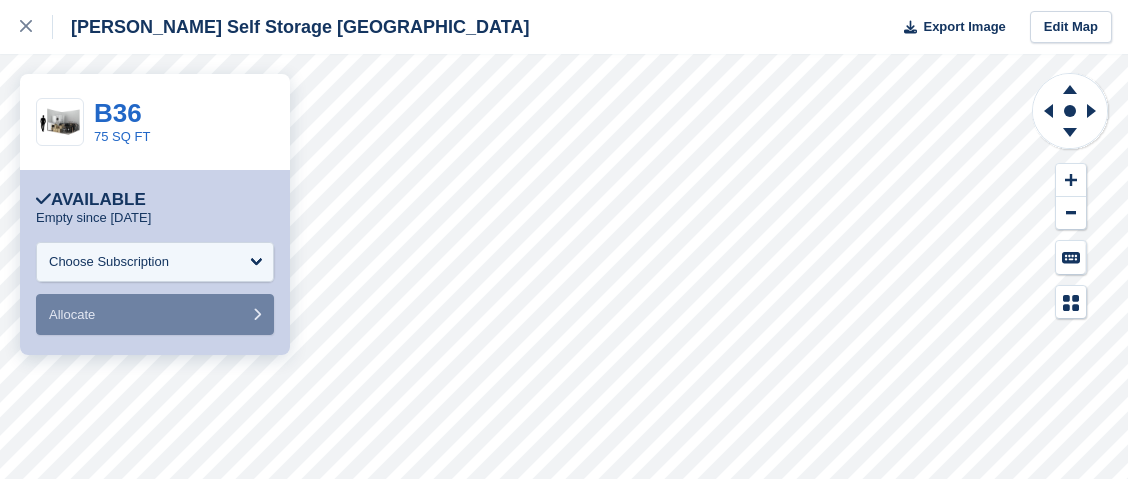 scroll, scrollTop: 0, scrollLeft: 0, axis: both 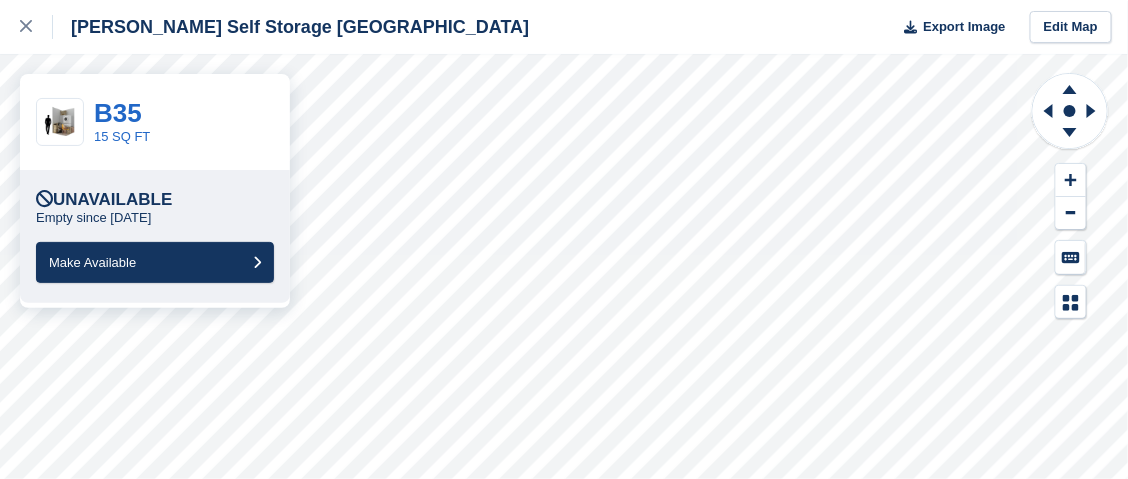 click on "B35
15 SQ FT" at bounding box center (155, 122) 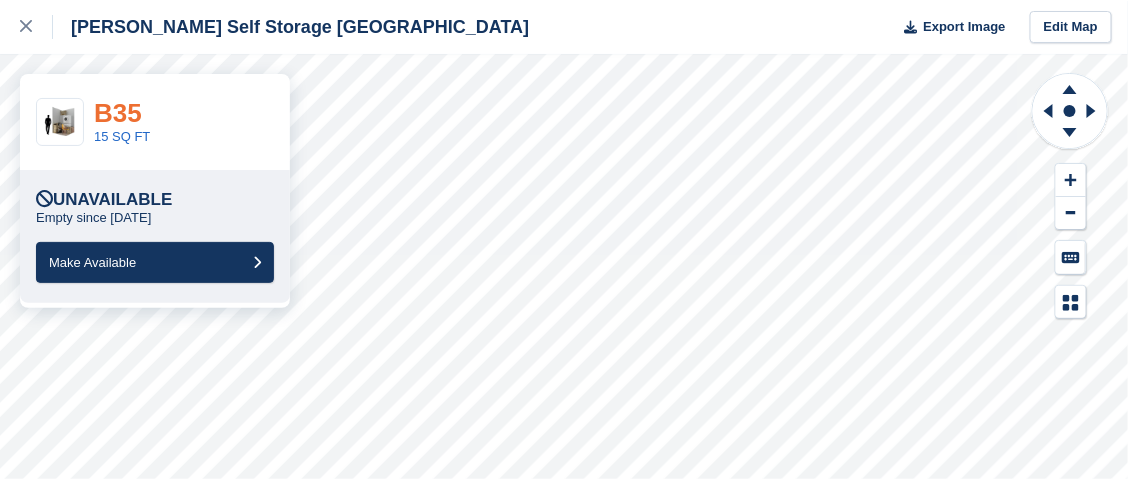 click on "B35" at bounding box center (118, 113) 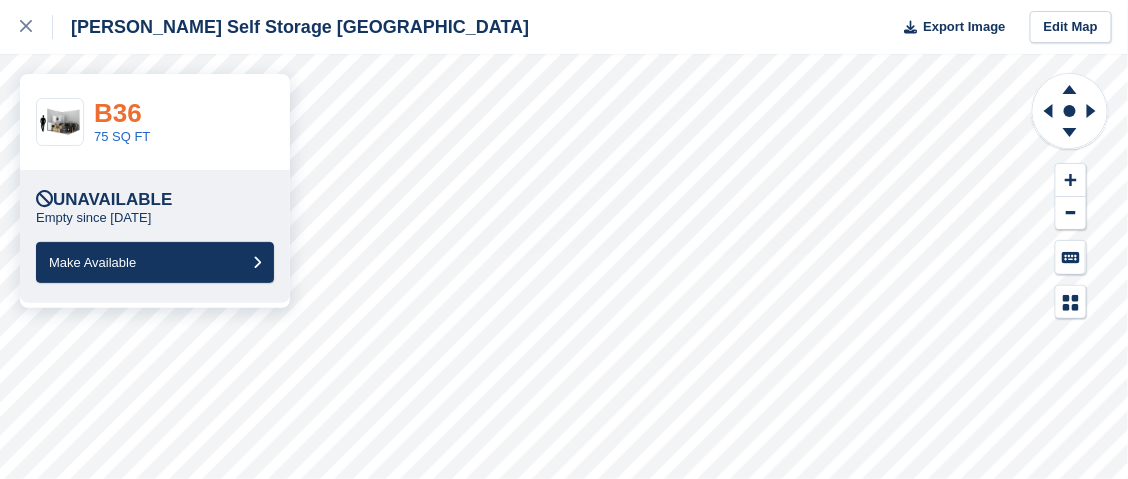 click on "B36" at bounding box center (118, 113) 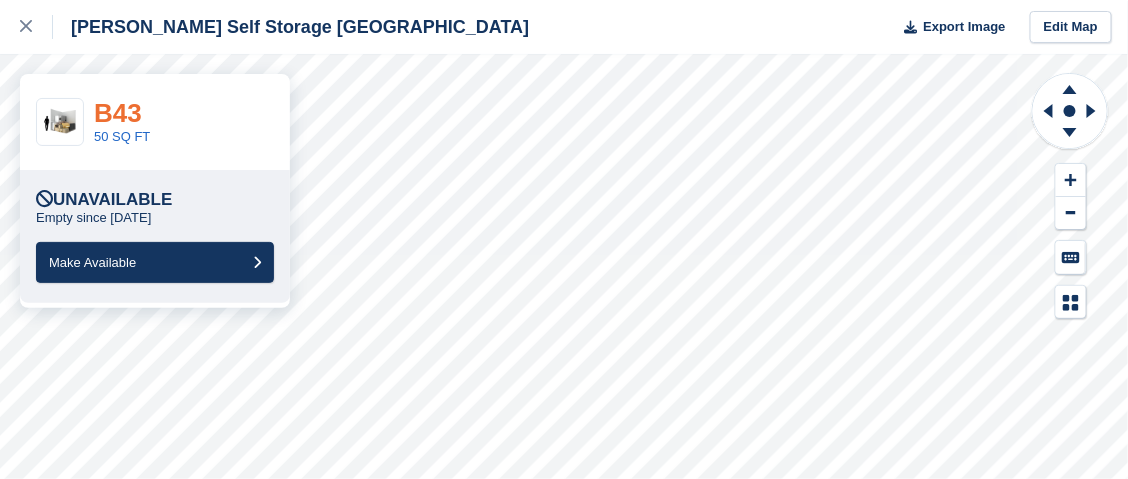 click on "B43" at bounding box center [118, 113] 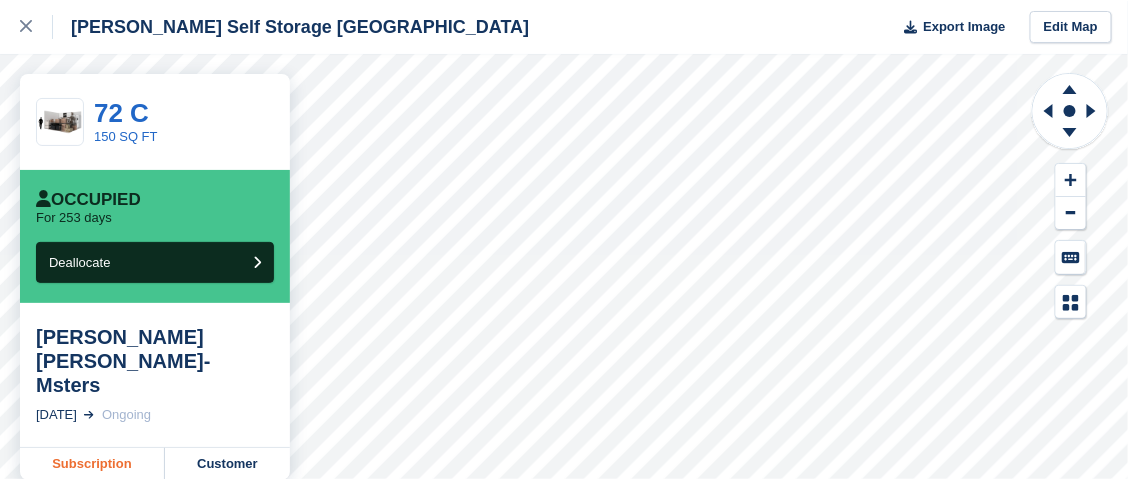 click on "Subscription" at bounding box center (92, 464) 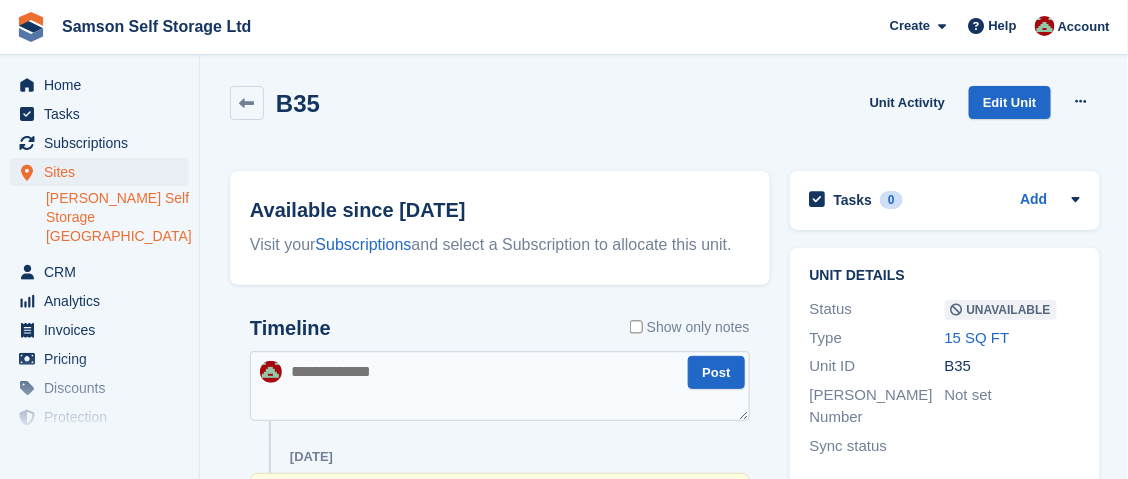 scroll, scrollTop: 0, scrollLeft: 0, axis: both 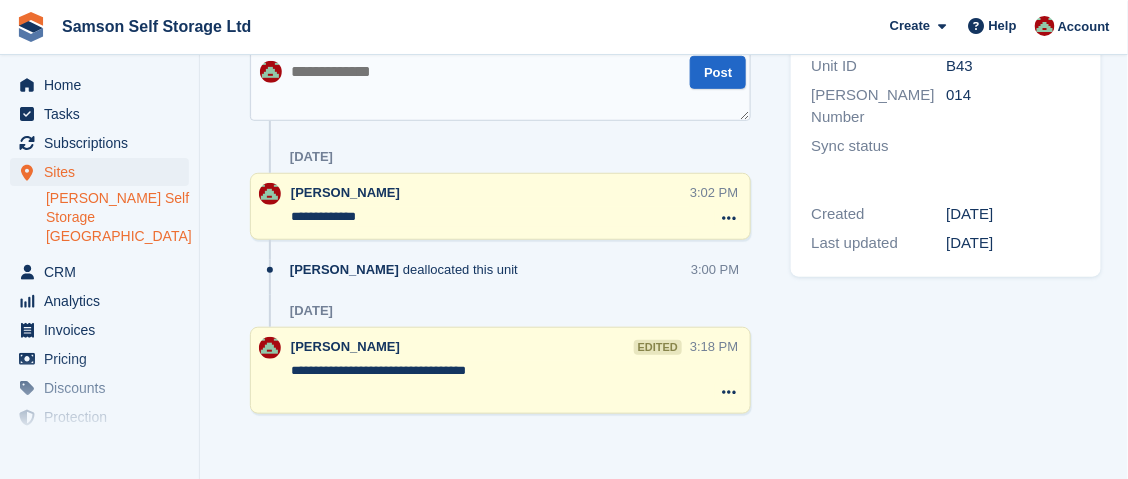drag, startPoint x: 486, startPoint y: 371, endPoint x: 464, endPoint y: 371, distance: 22 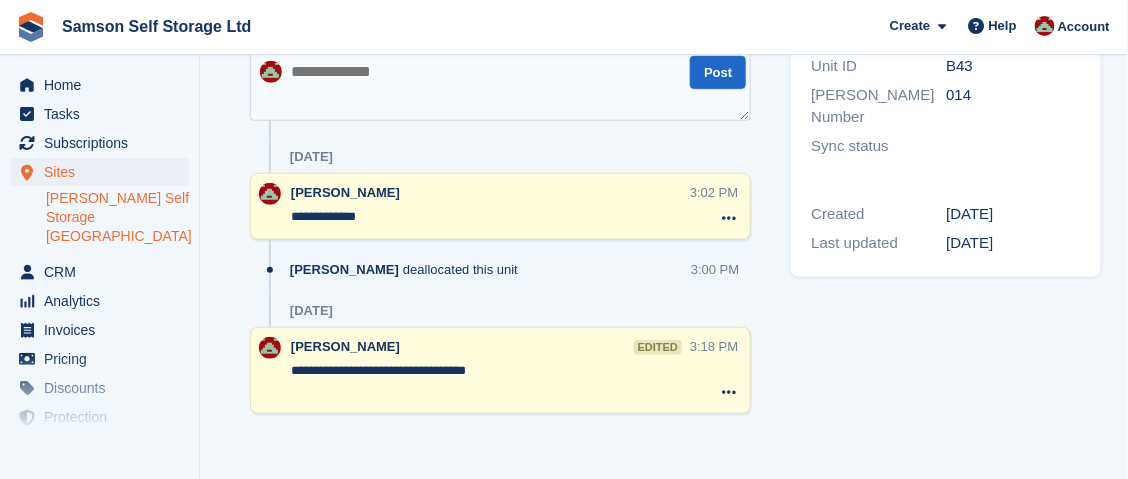 click on "**********" at bounding box center (490, 381) 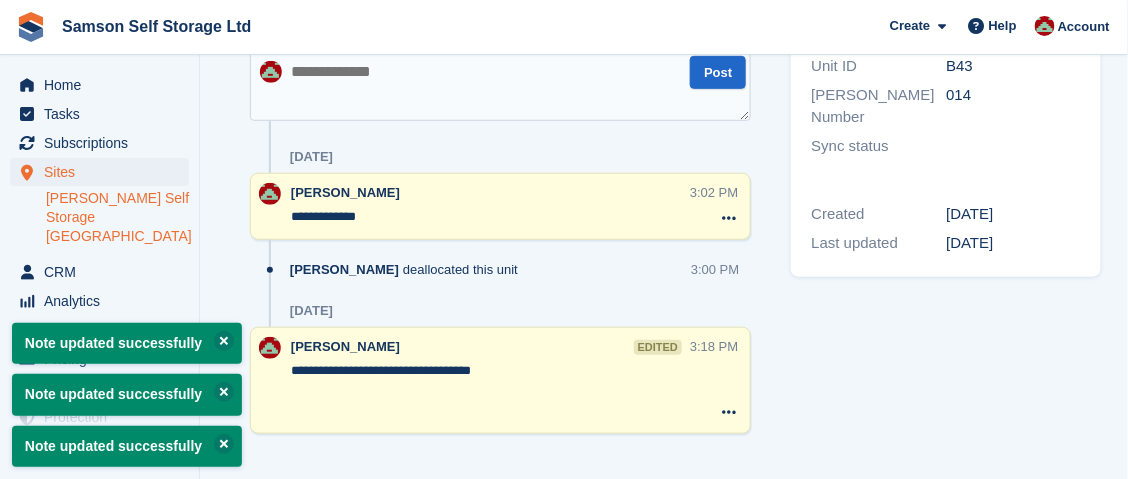 type on "**********" 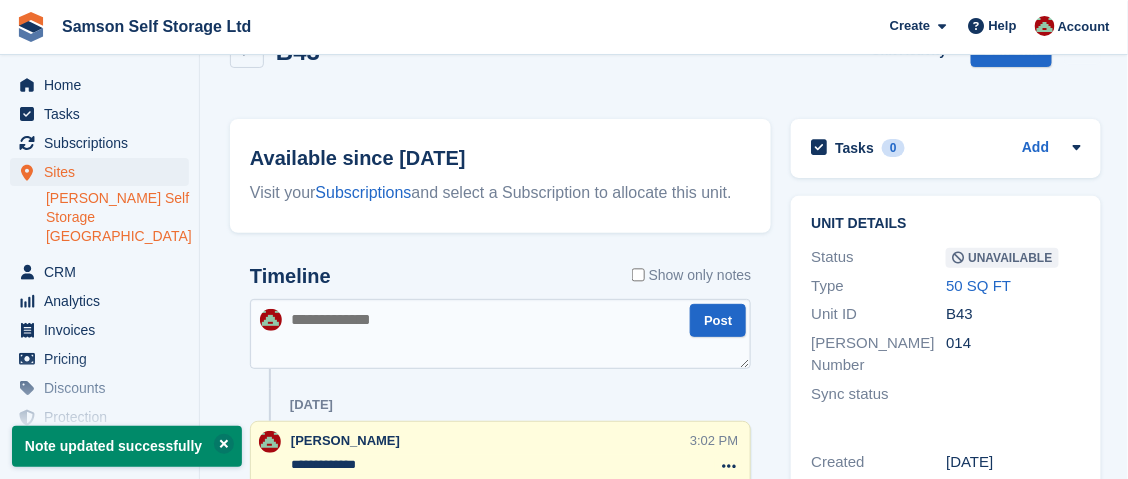 scroll, scrollTop: 0, scrollLeft: 0, axis: both 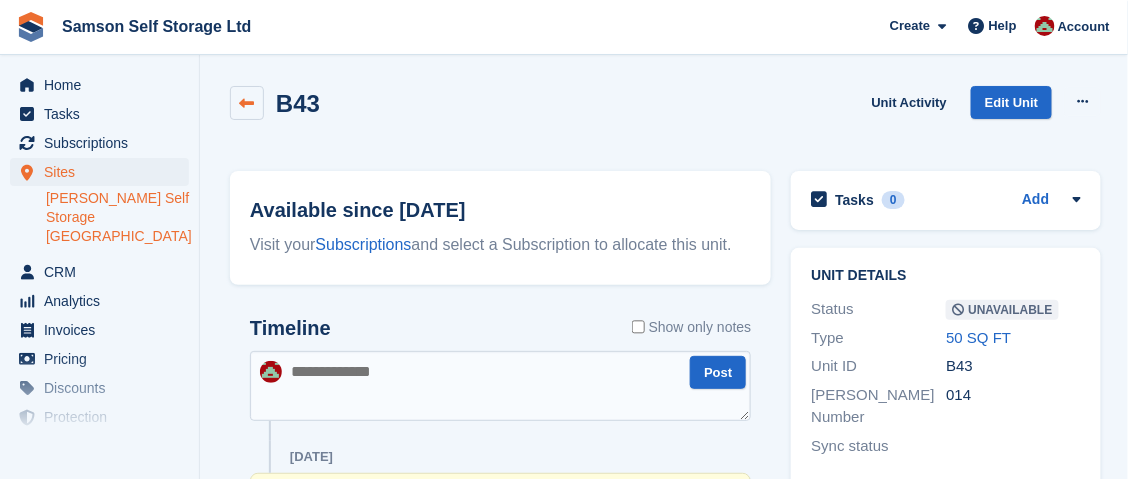 click at bounding box center (247, 103) 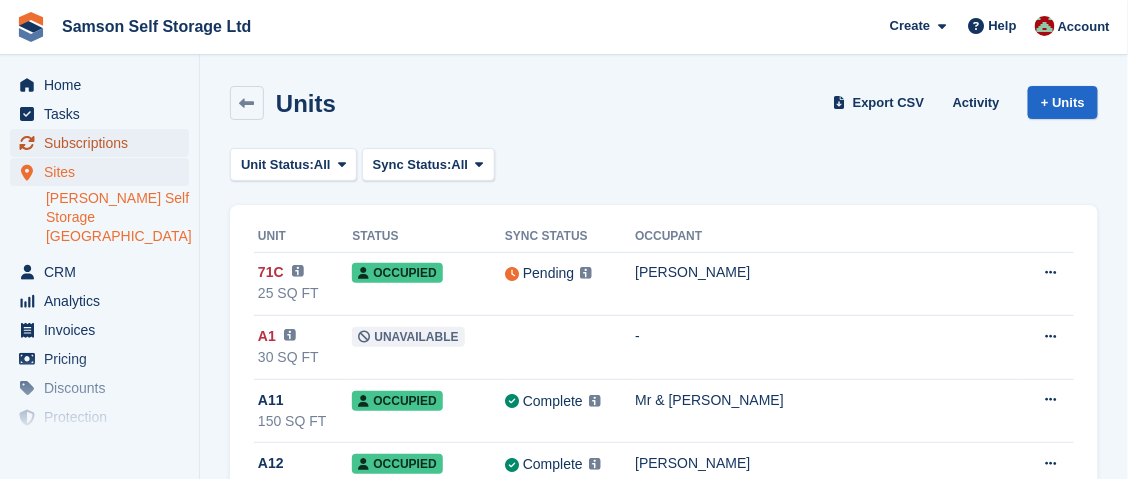 click on "Subscriptions" at bounding box center [104, 143] 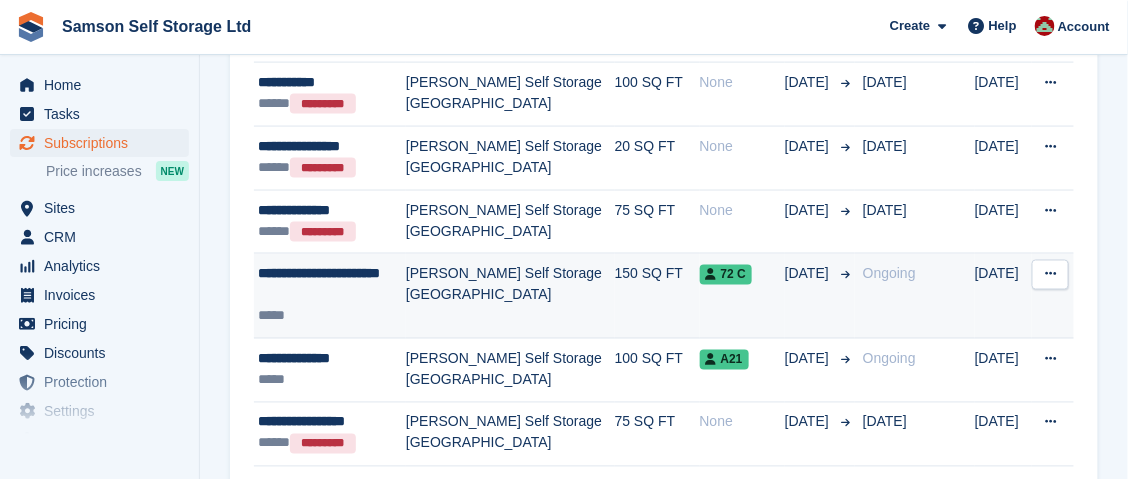 scroll, scrollTop: 2800, scrollLeft: 0, axis: vertical 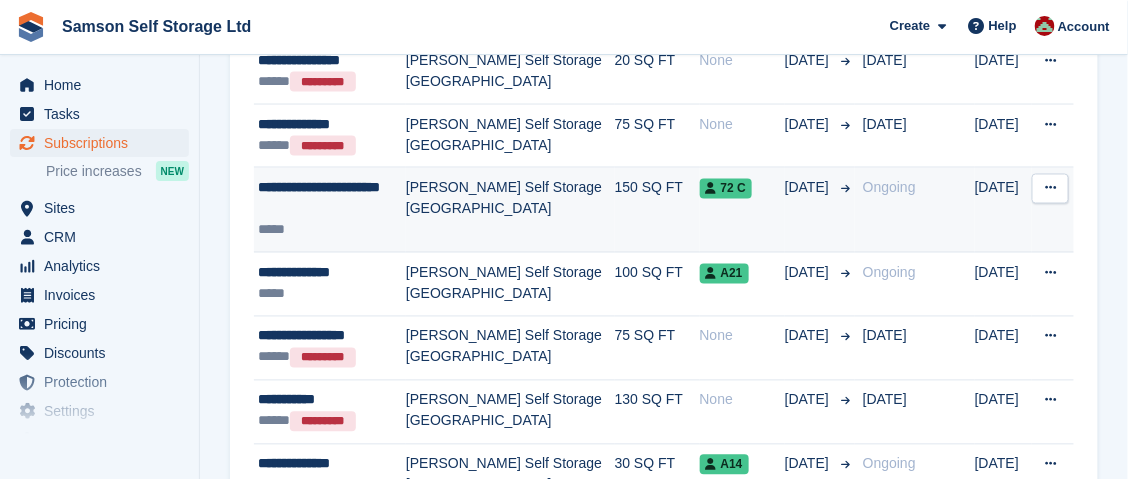 click on "**********" at bounding box center (332, 199) 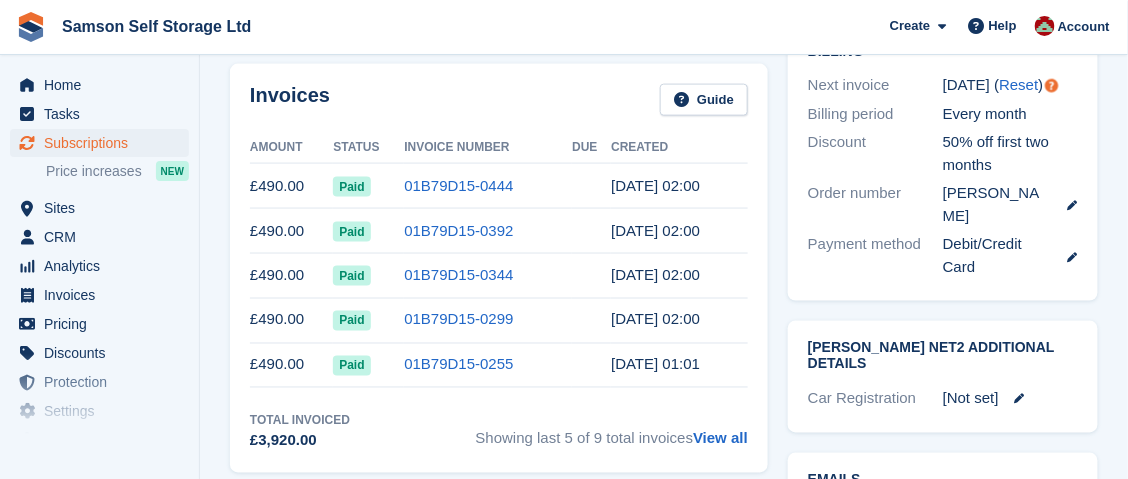 scroll, scrollTop: 700, scrollLeft: 0, axis: vertical 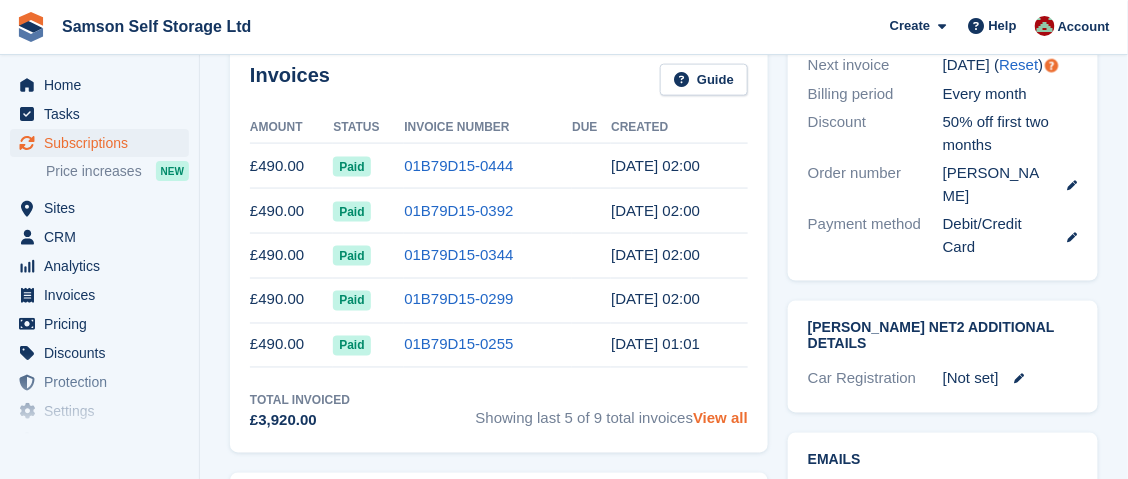 click on "View all" at bounding box center [720, 418] 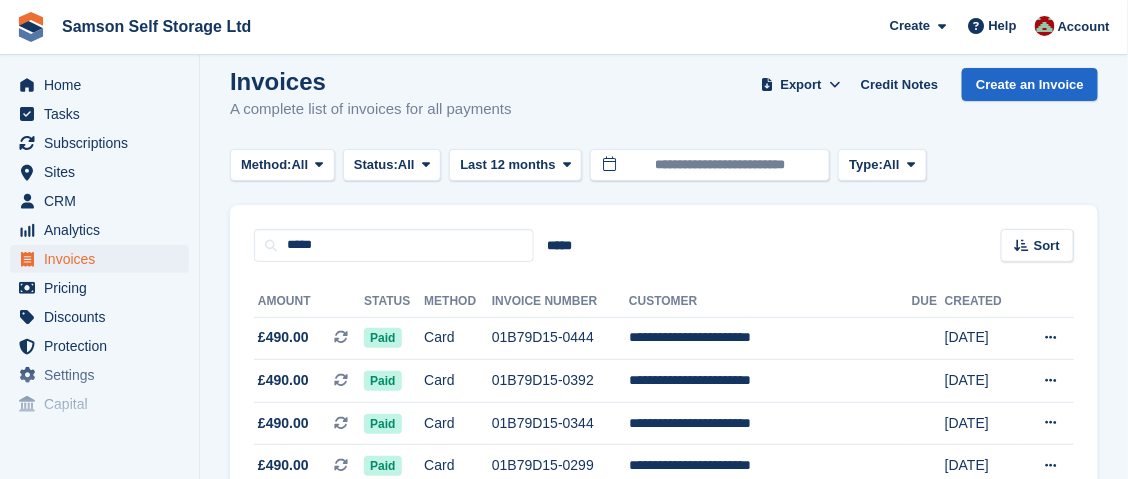scroll, scrollTop: 0, scrollLeft: 0, axis: both 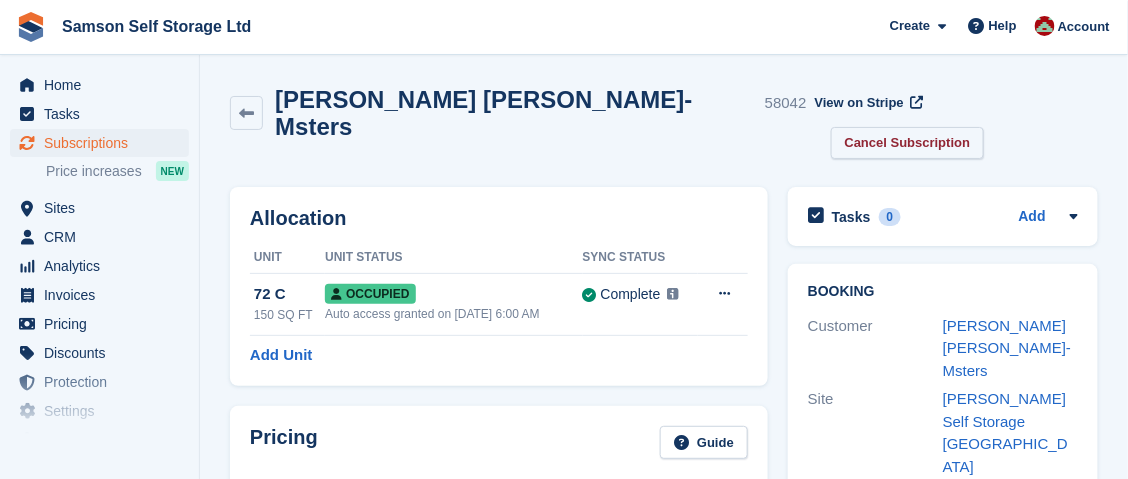 click on "Cancel Subscription" at bounding box center (908, 143) 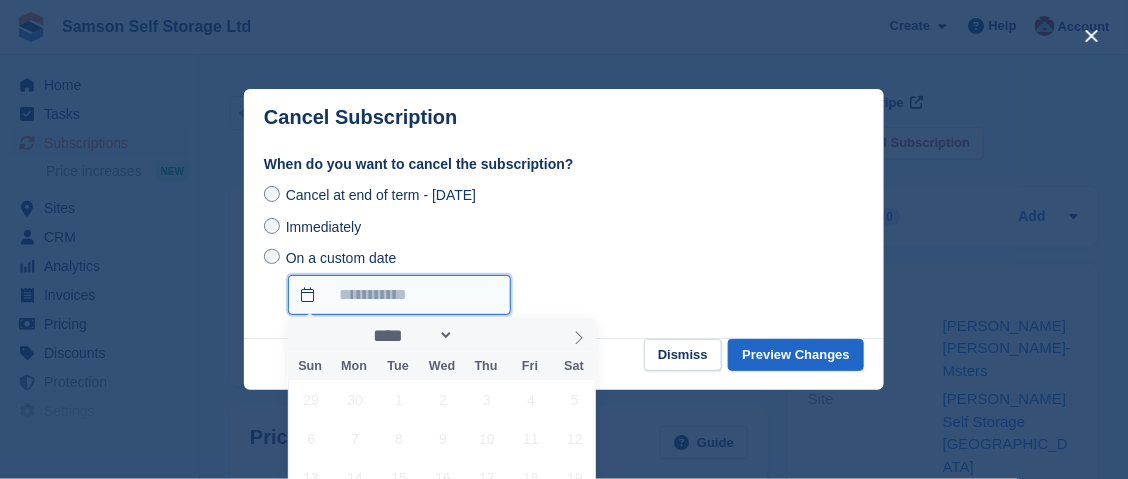 click on "On a custom date" at bounding box center (399, 295) 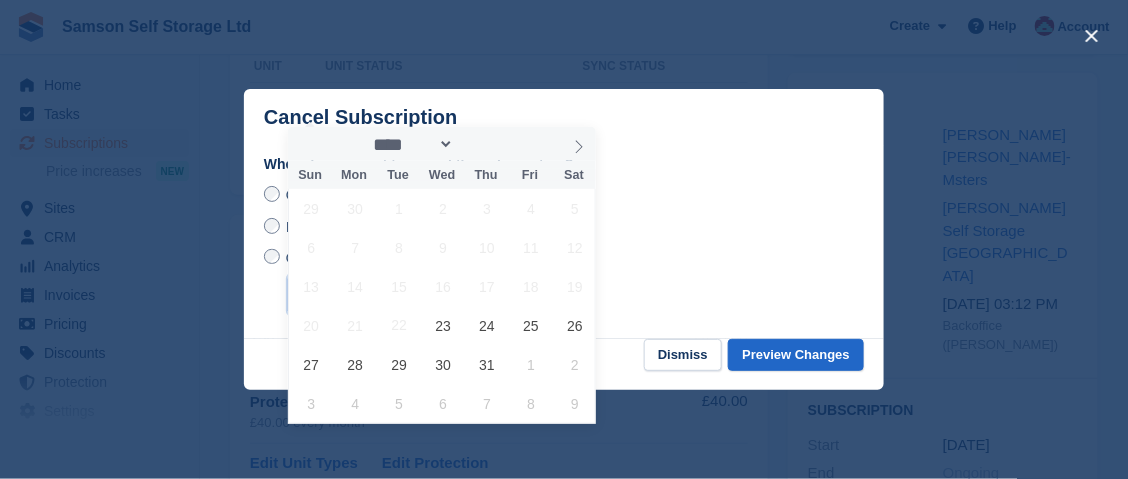 scroll, scrollTop: 199, scrollLeft: 0, axis: vertical 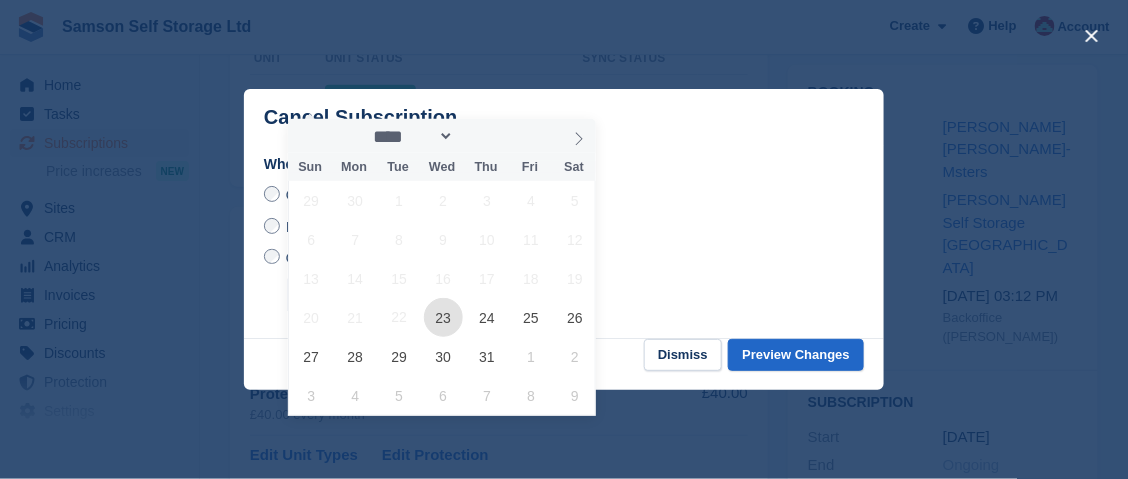 click on "23" at bounding box center [443, 317] 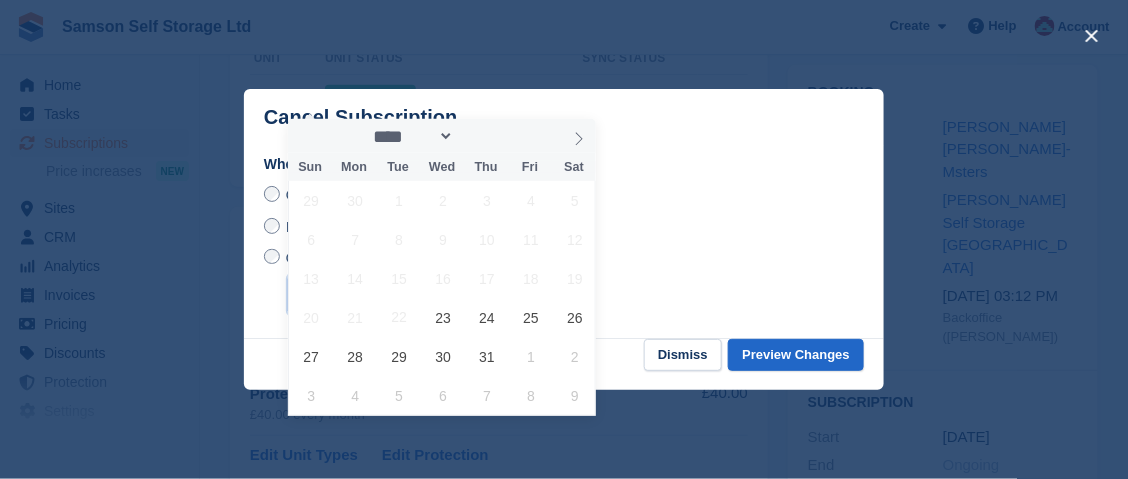 type on "**********" 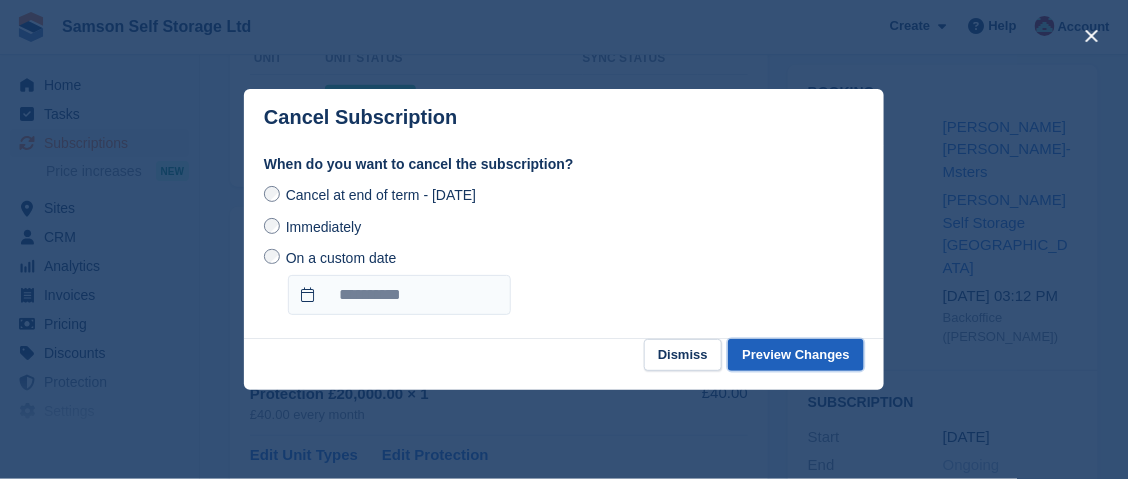 click on "Preview Changes" at bounding box center [796, 355] 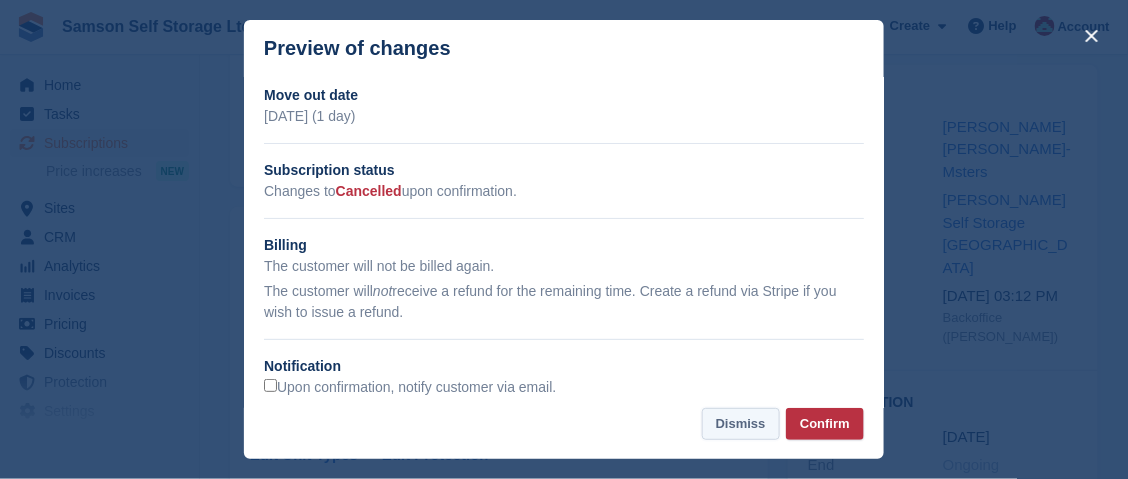 click on "Dismiss" at bounding box center (741, 424) 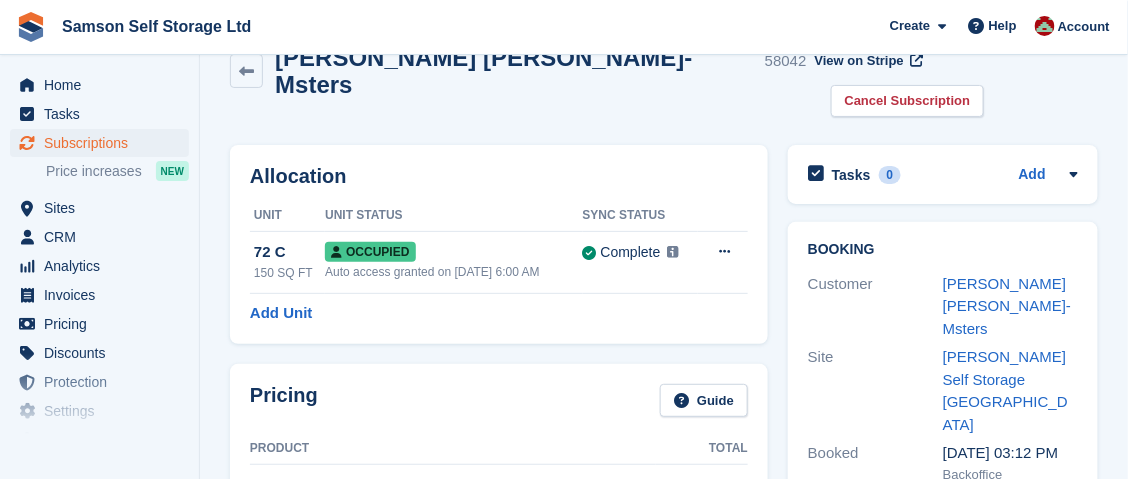 scroll, scrollTop: 0, scrollLeft: 0, axis: both 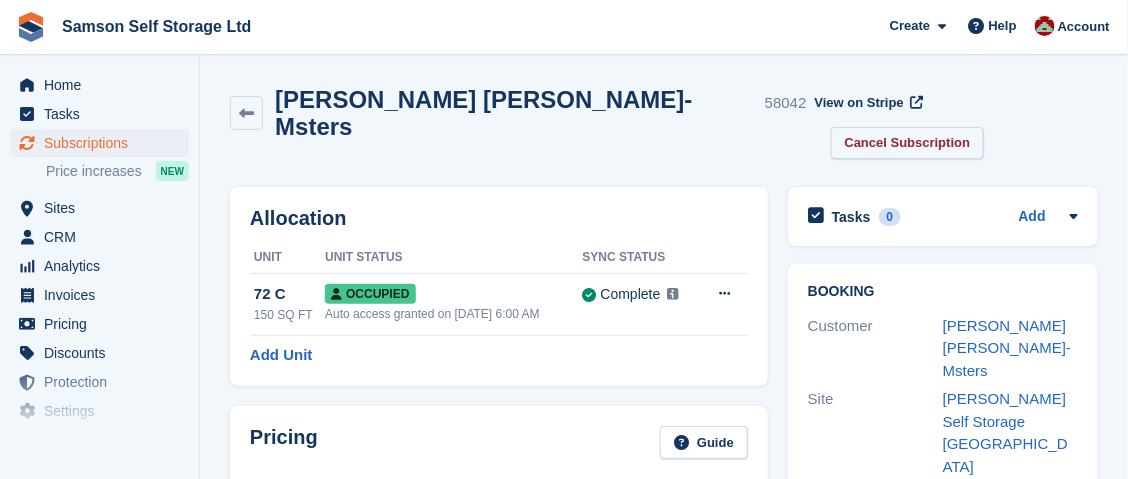 click on "Cancel Subscription" at bounding box center (908, 143) 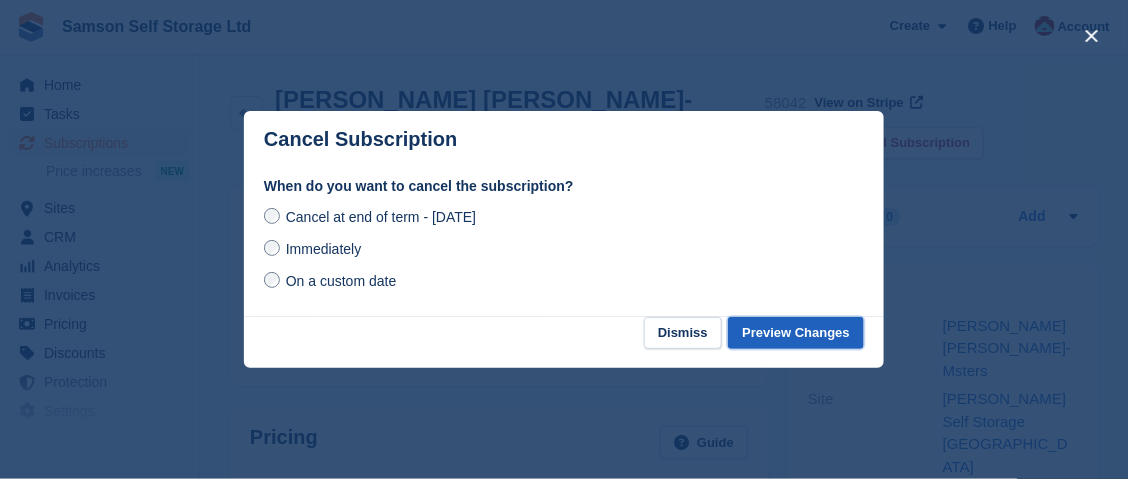 click on "Preview Changes" at bounding box center (796, 333) 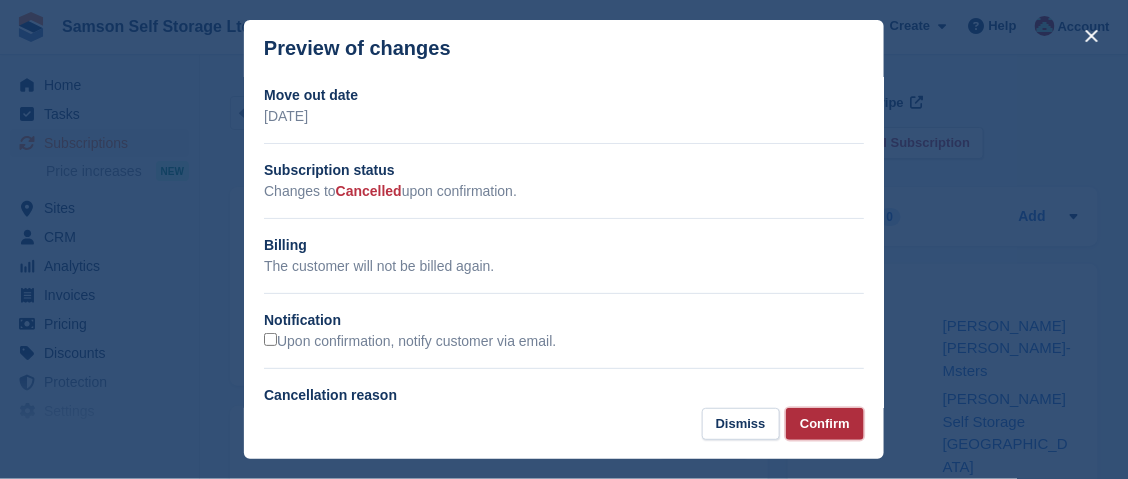 click on "Confirm" at bounding box center [825, 424] 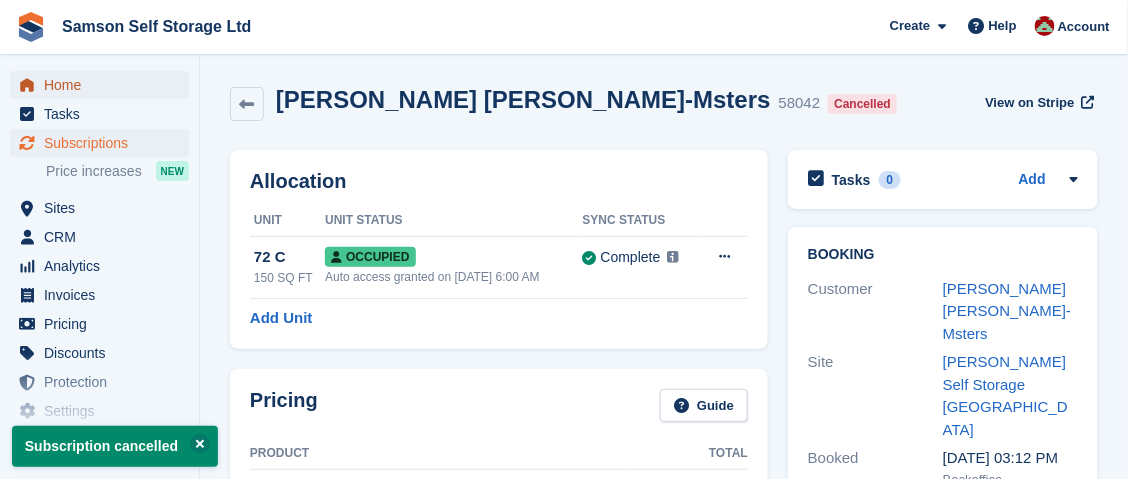 click on "Home" at bounding box center [104, 85] 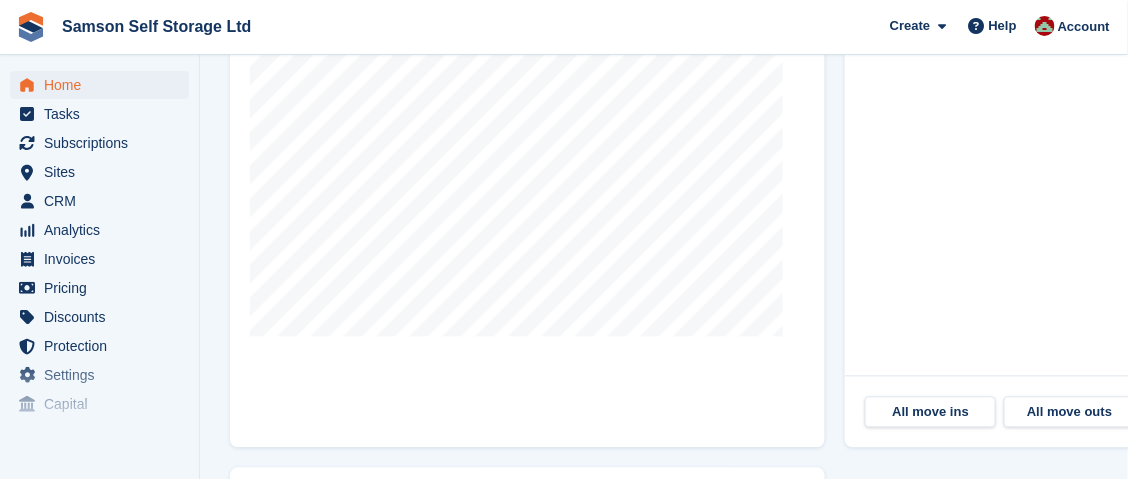 scroll, scrollTop: 899, scrollLeft: 0, axis: vertical 